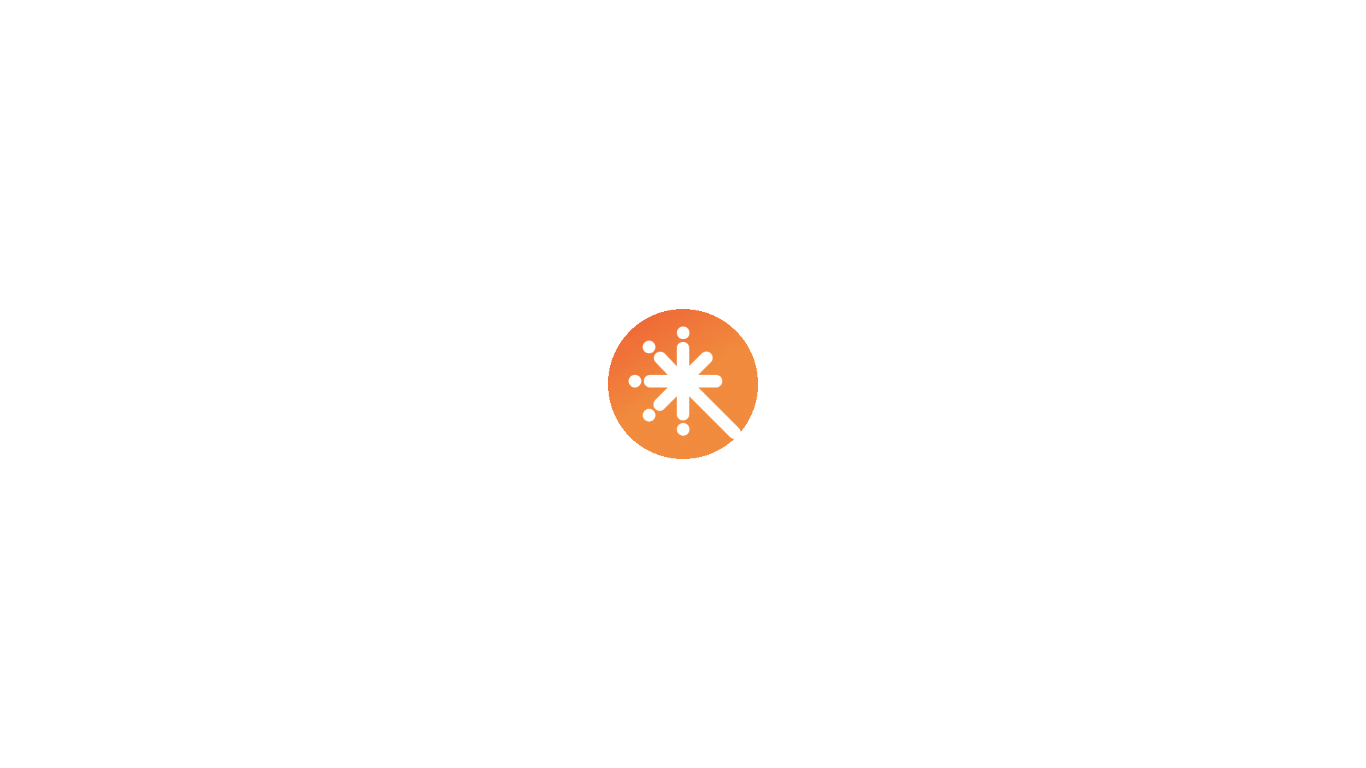 scroll, scrollTop: 0, scrollLeft: 0, axis: both 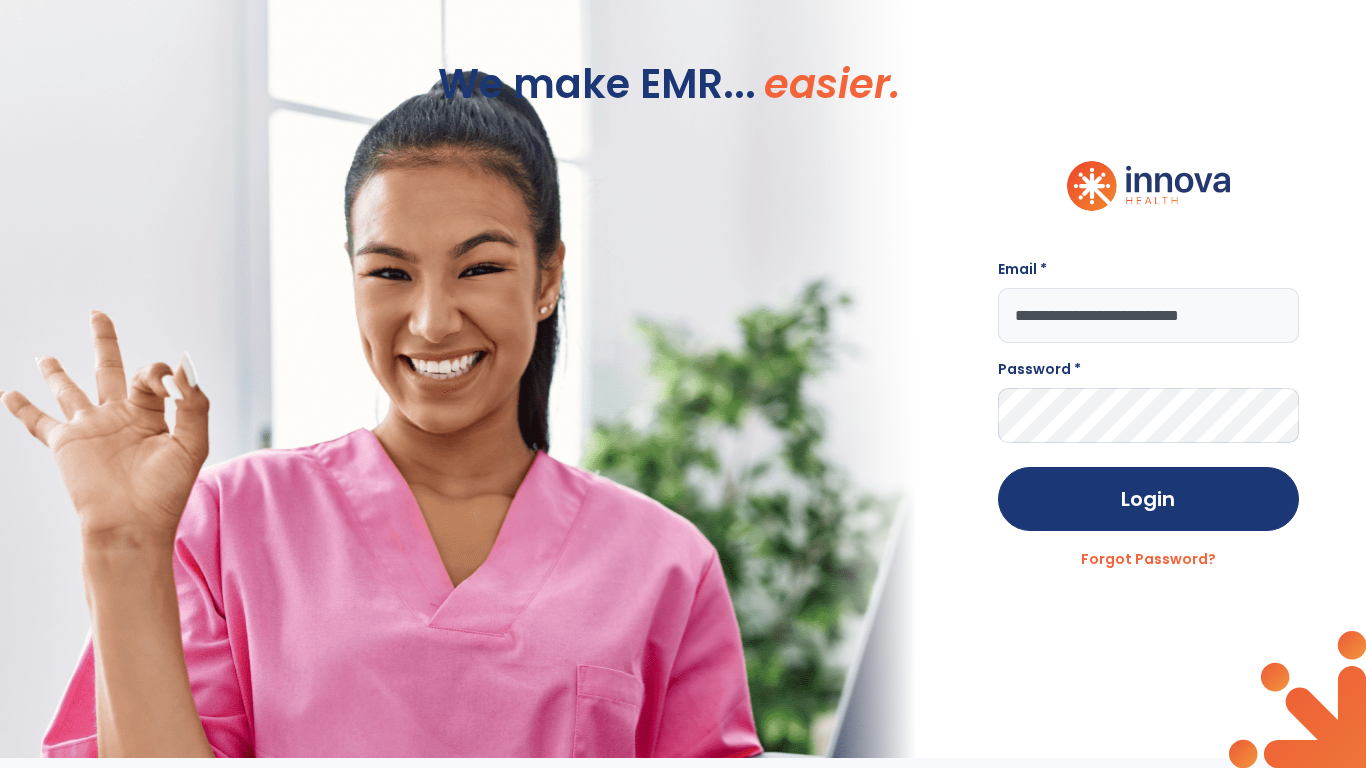 type on "**********" 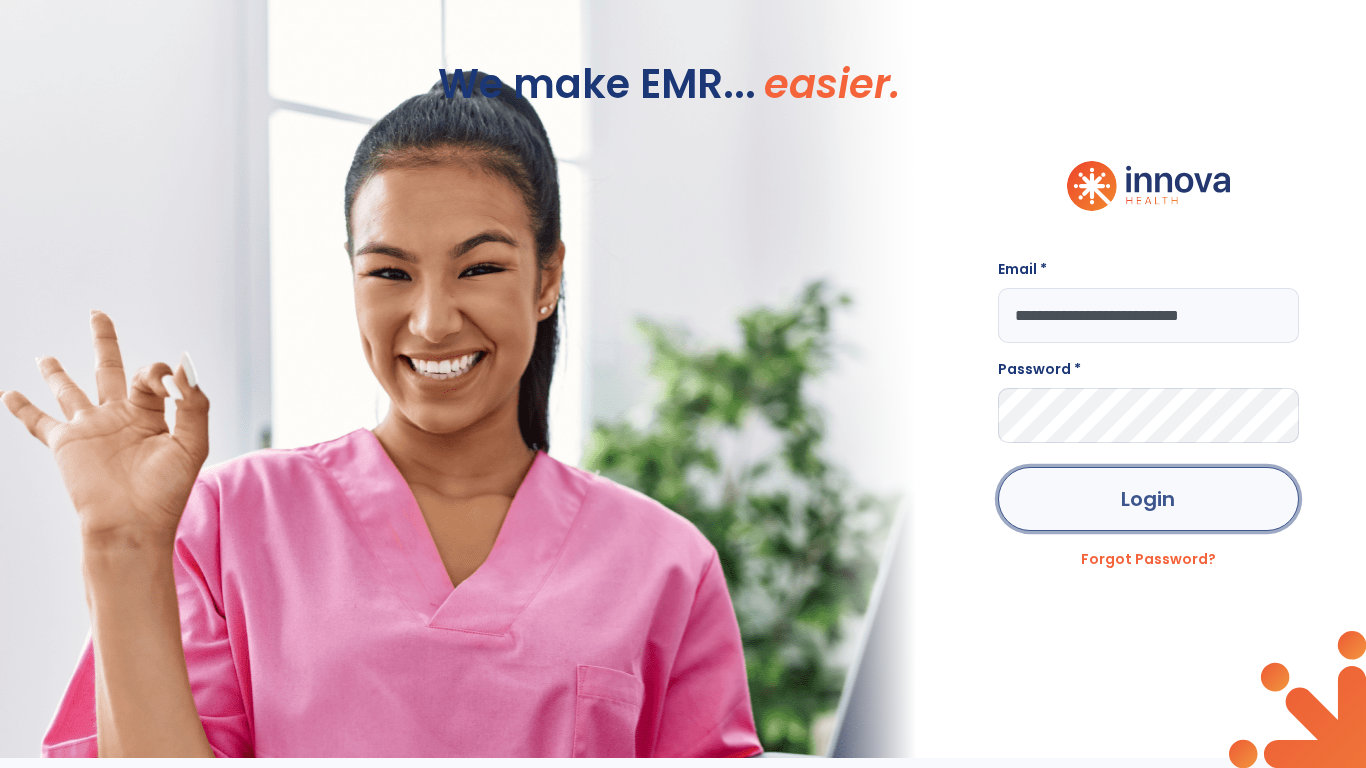 click on "Login" 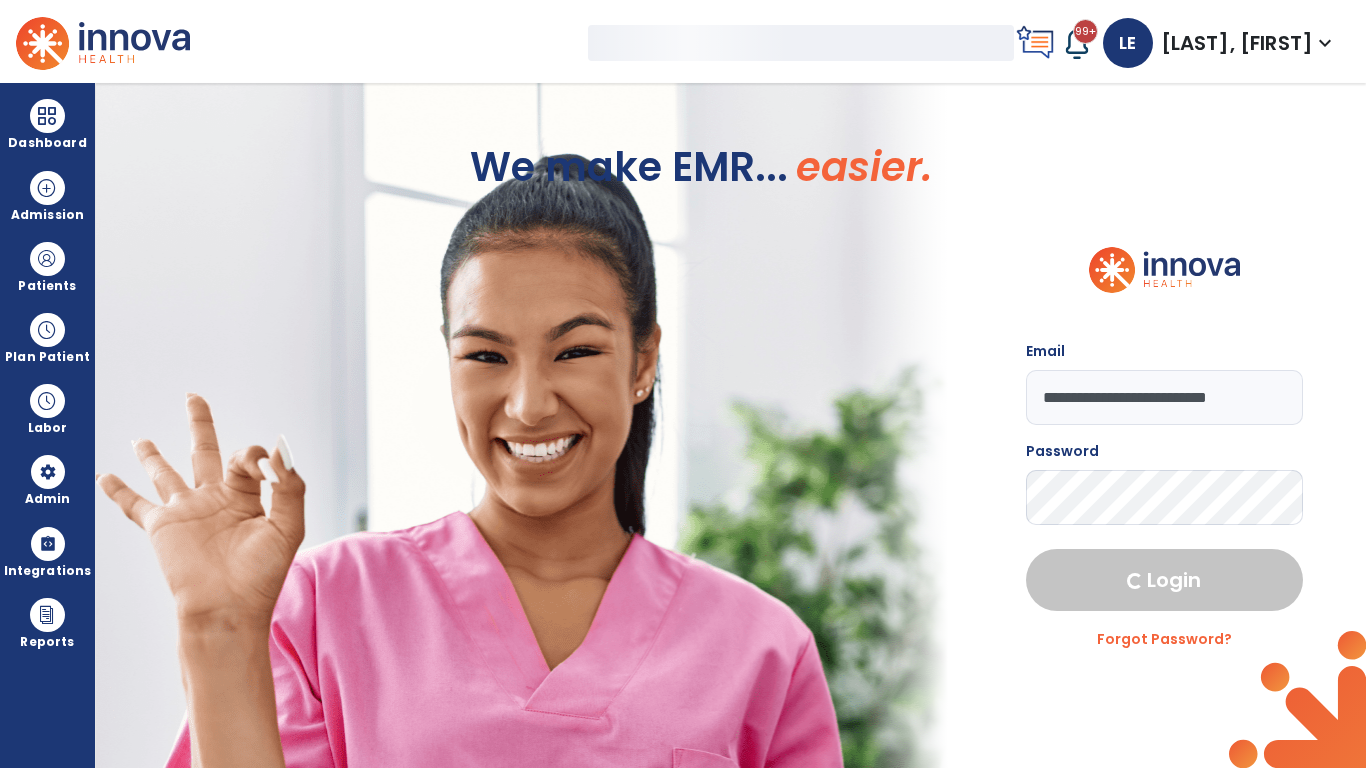 select on "***" 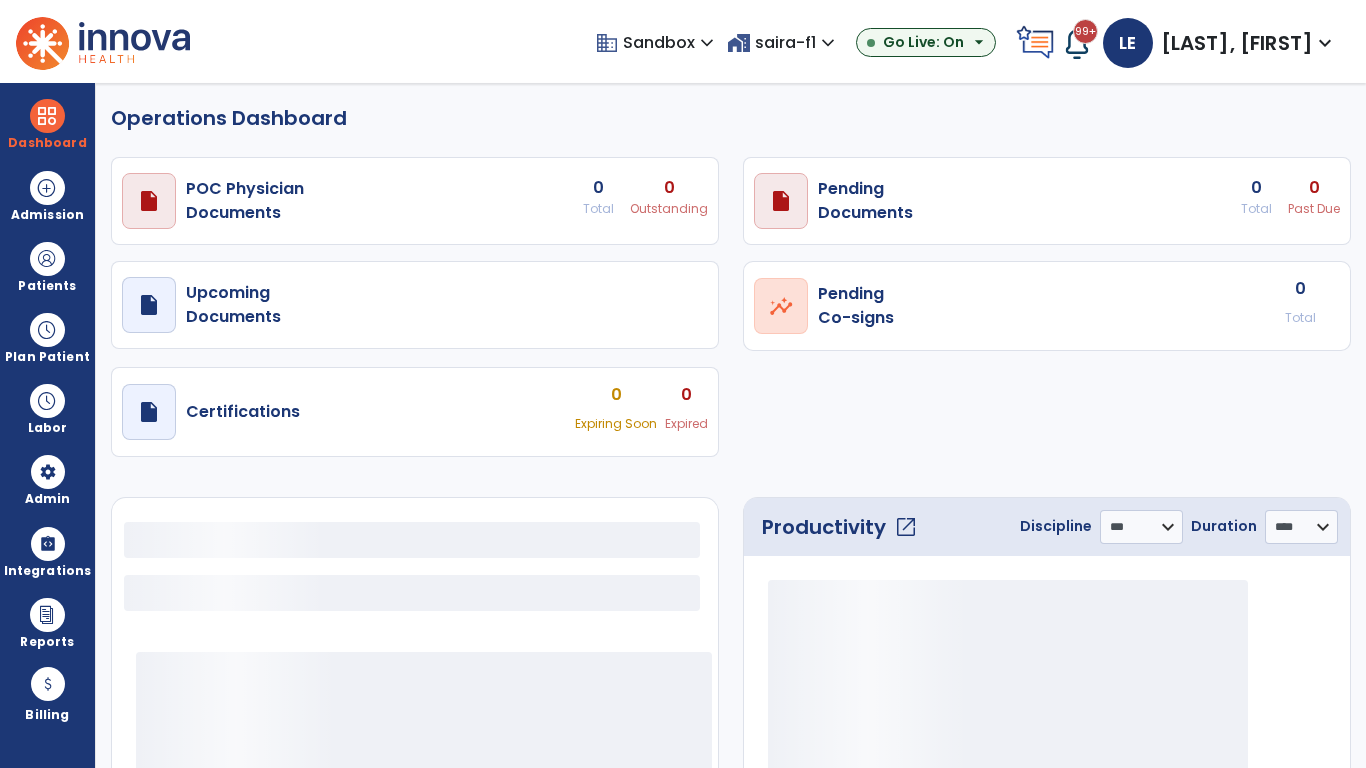 select on "***" 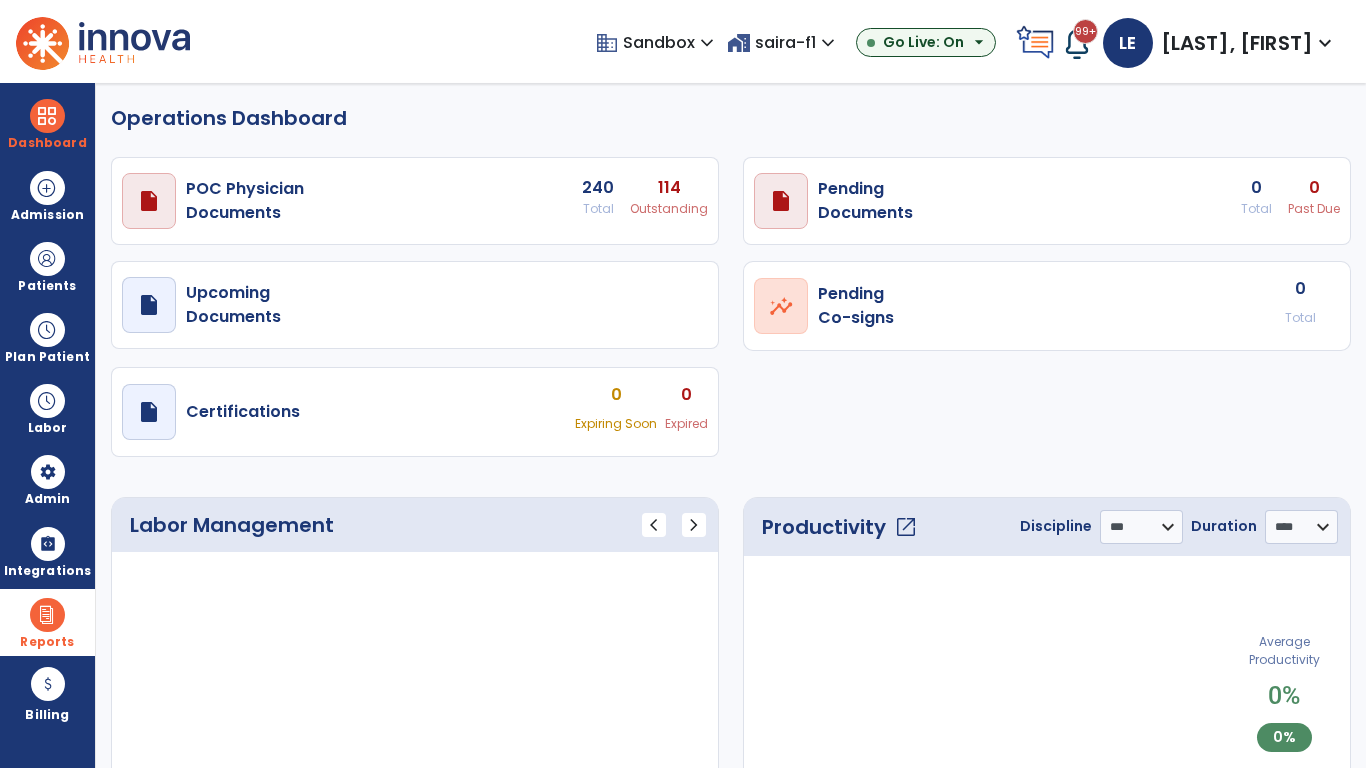 click at bounding box center (47, 615) 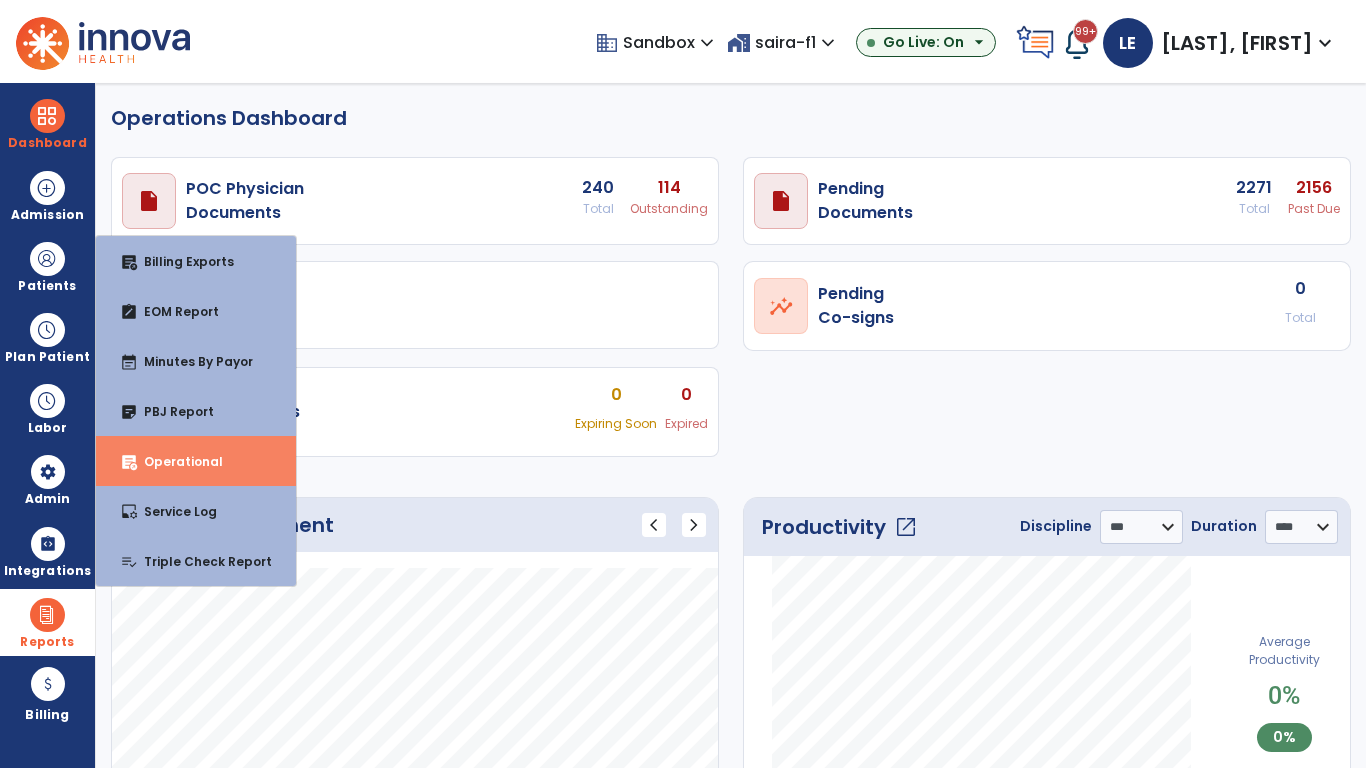 click on "Operational" at bounding box center (175, 461) 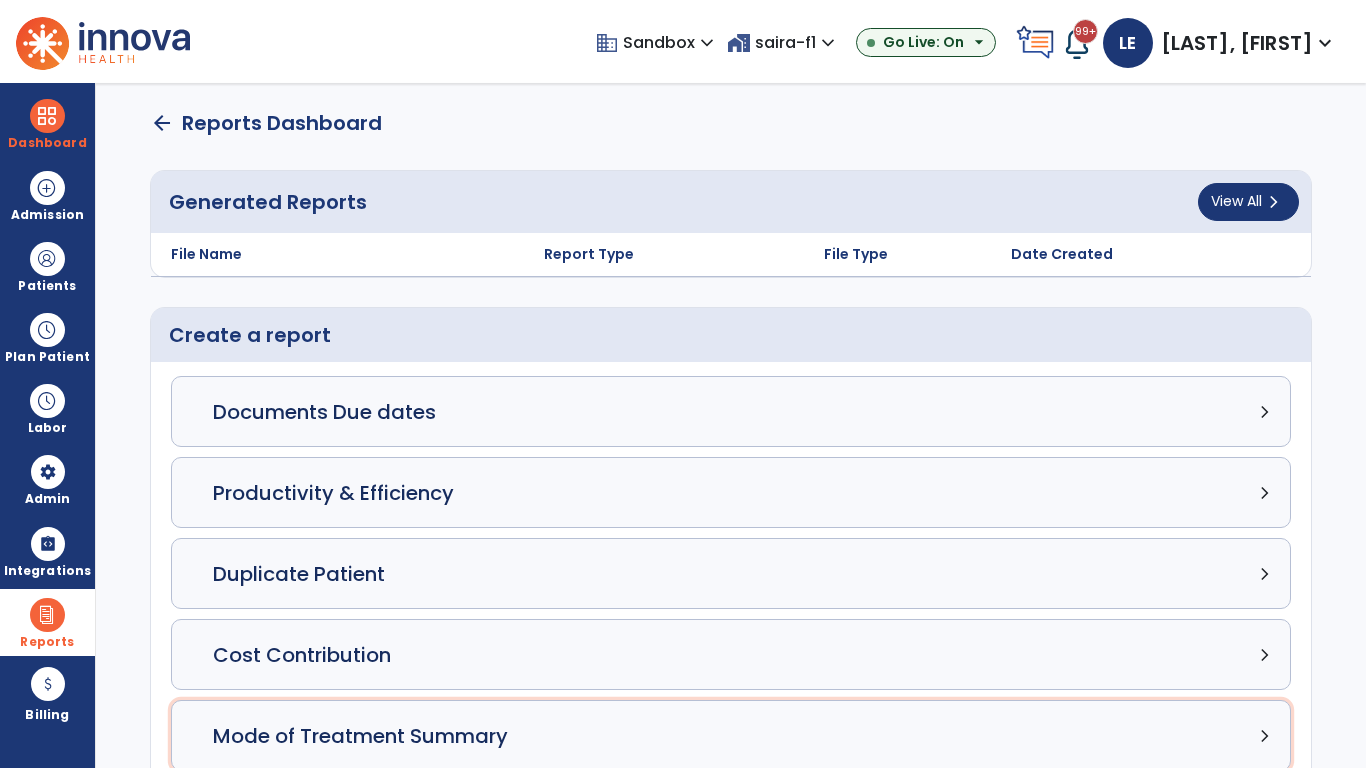 click on "Mode of Treatment Summary chevron_right" 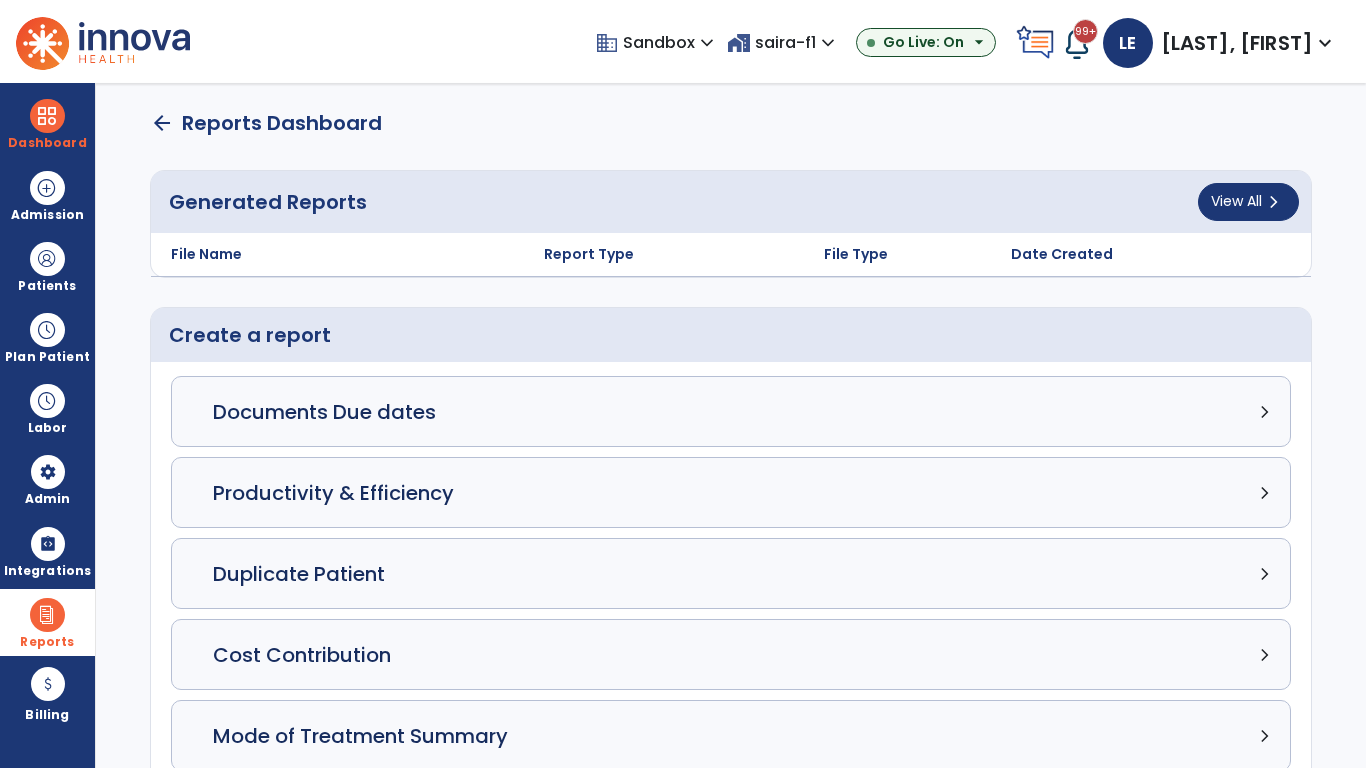 select on "*****" 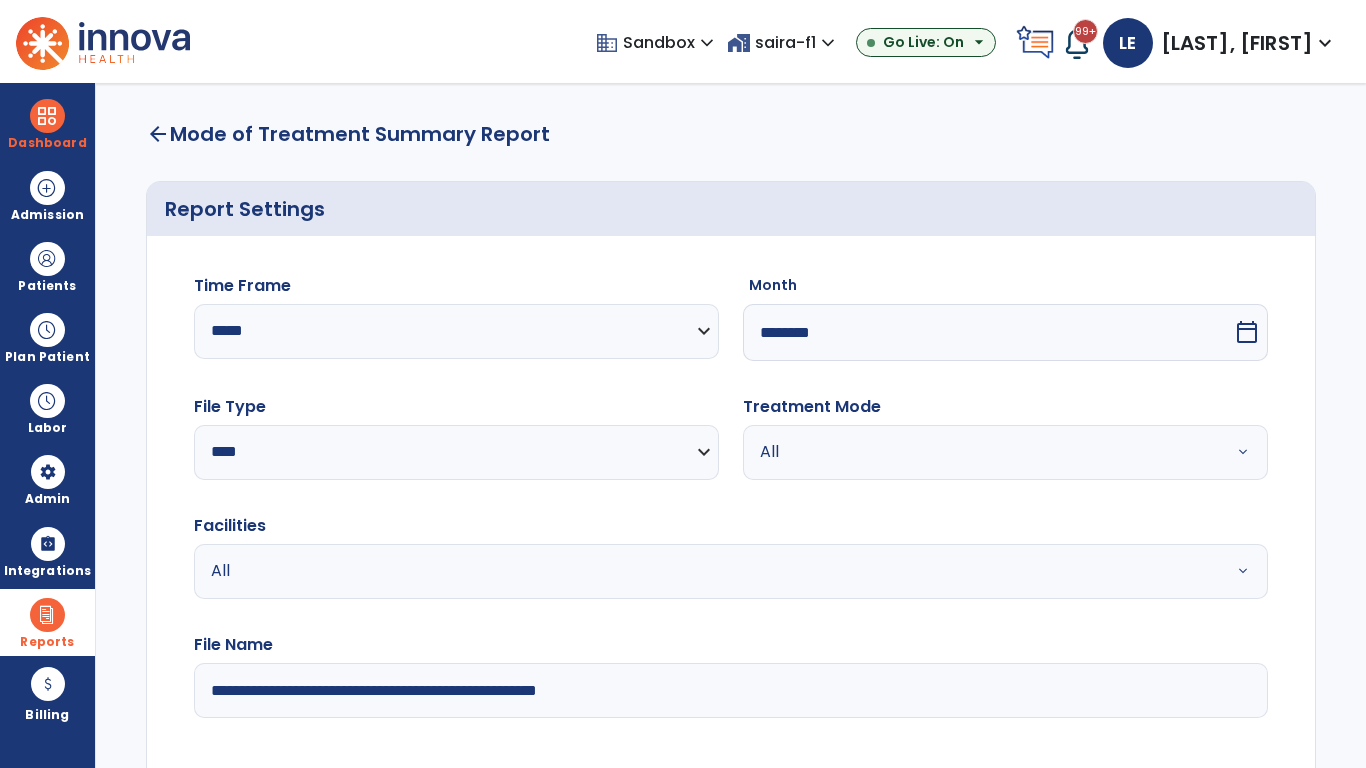 scroll, scrollTop: 3, scrollLeft: 0, axis: vertical 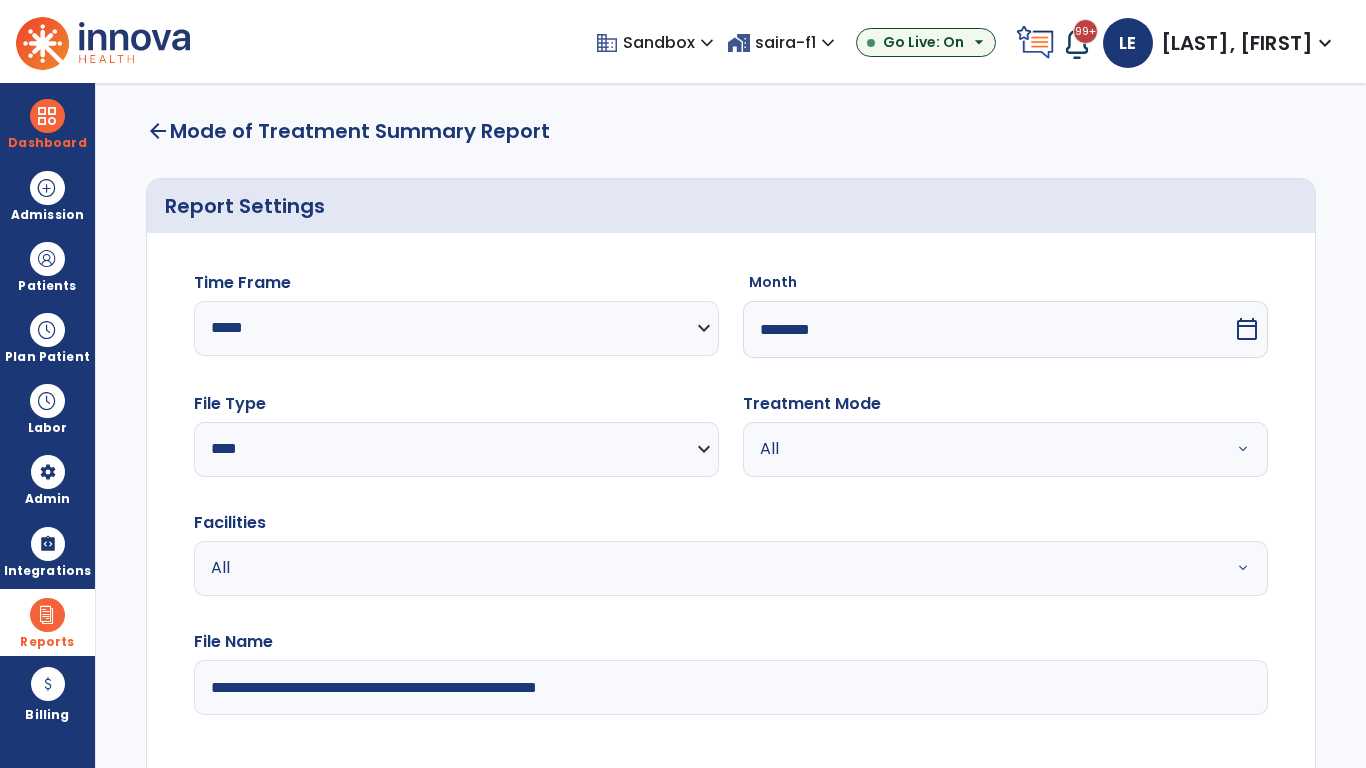 select on "*****" 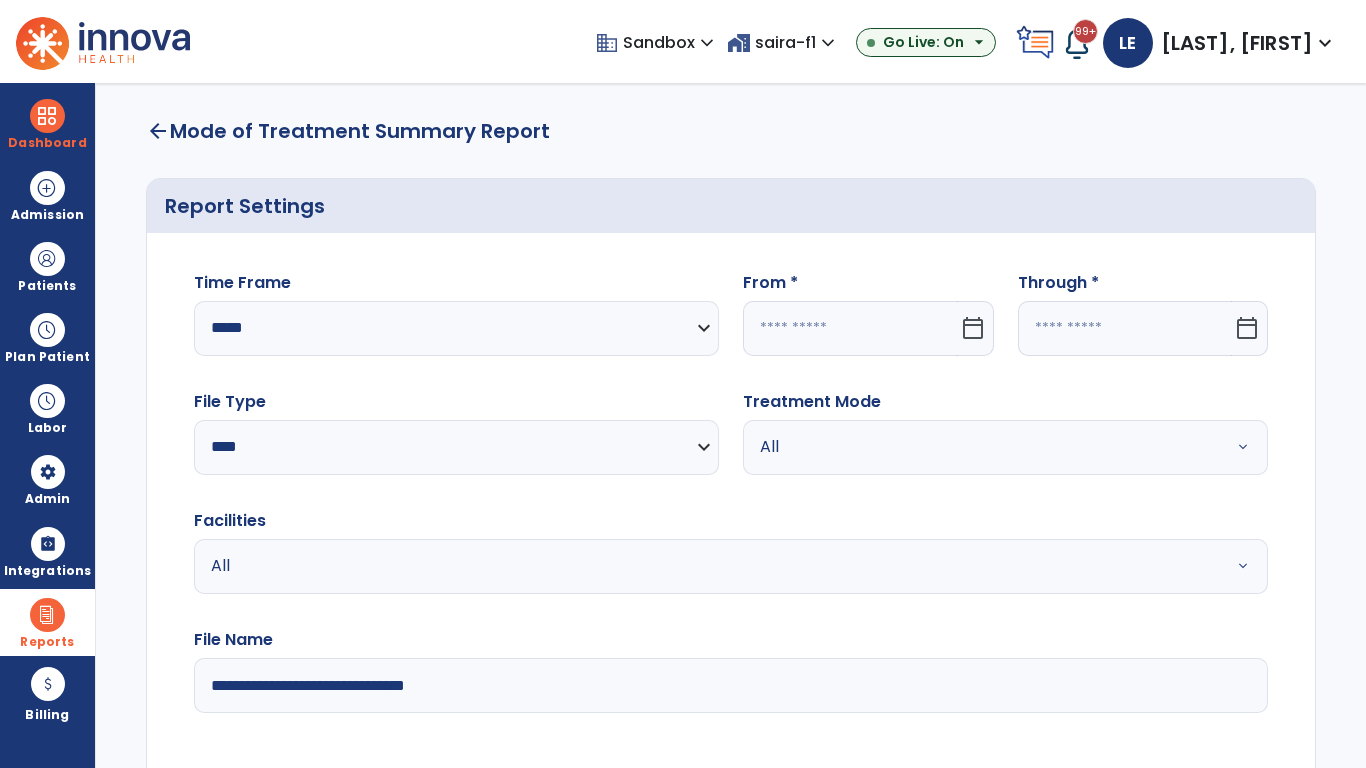 click 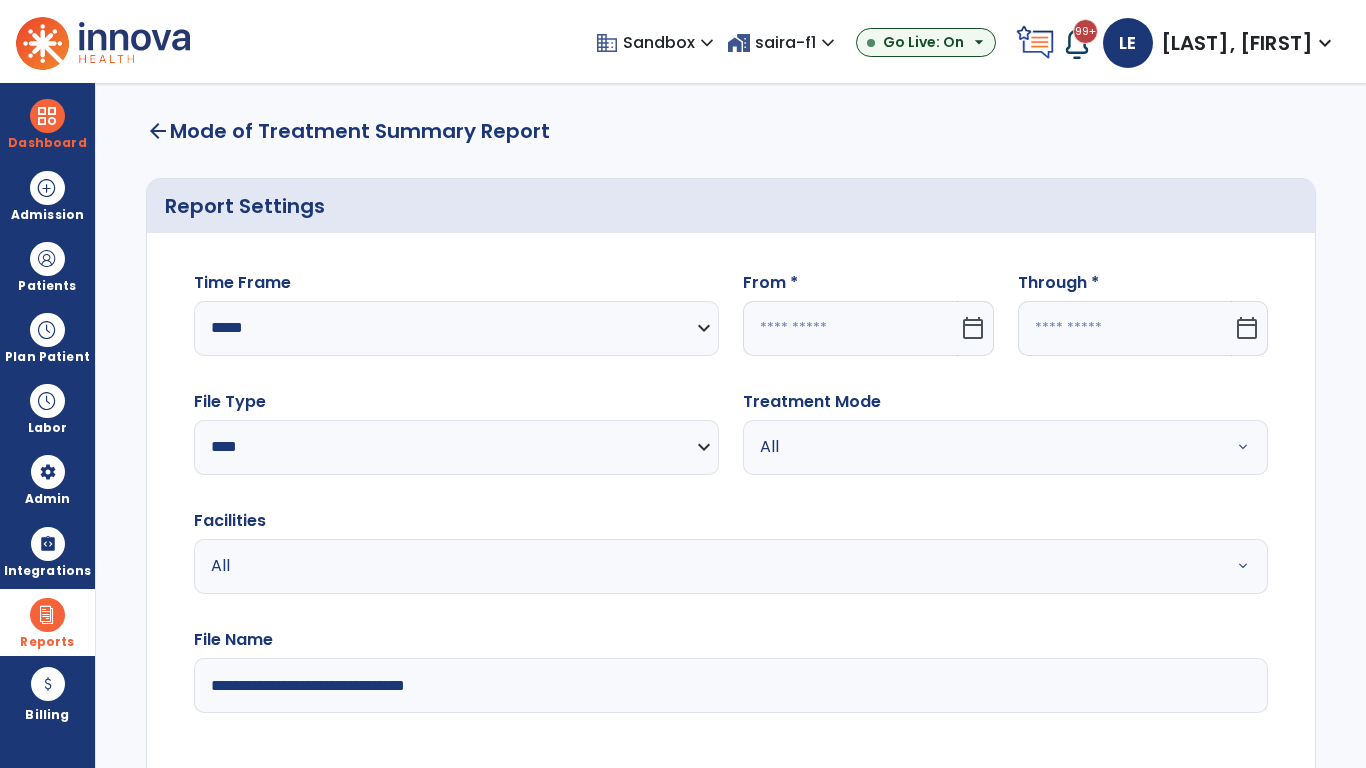 select on "*" 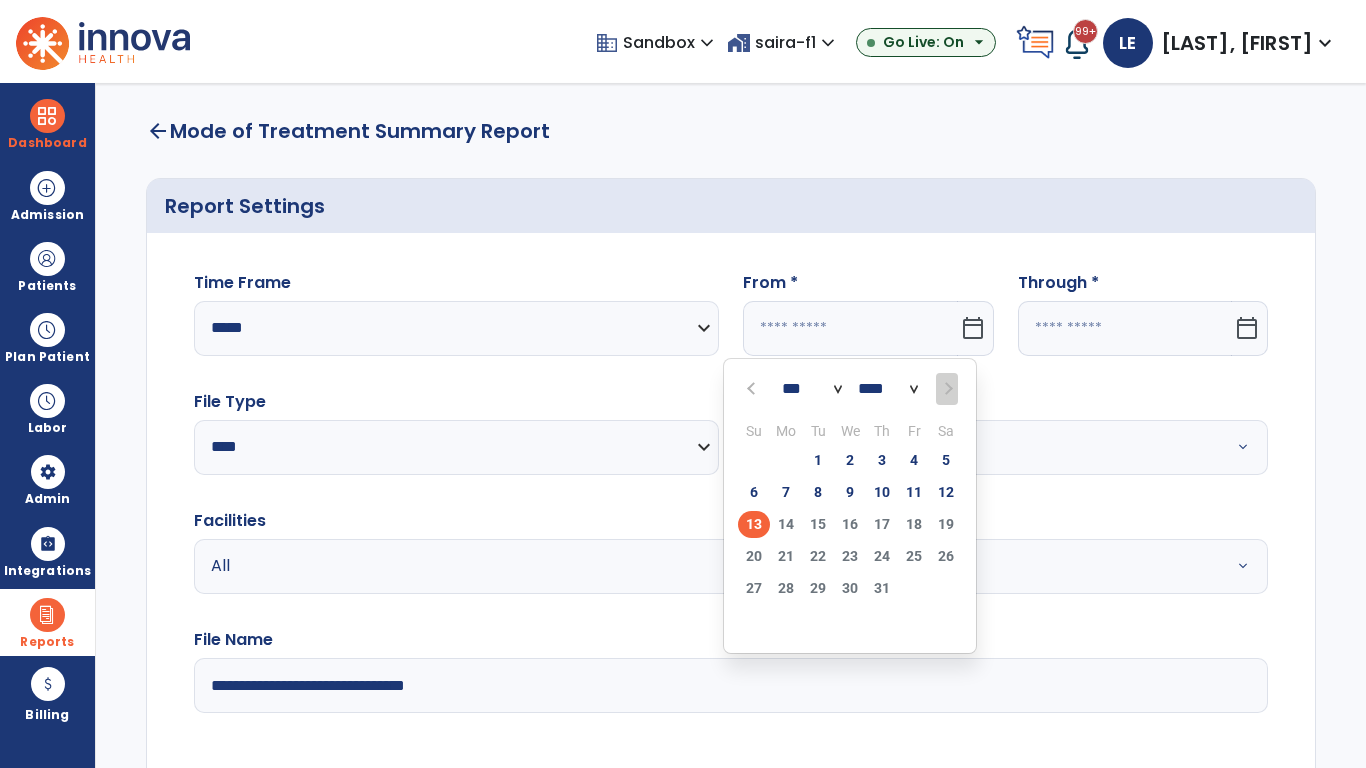 select on "****" 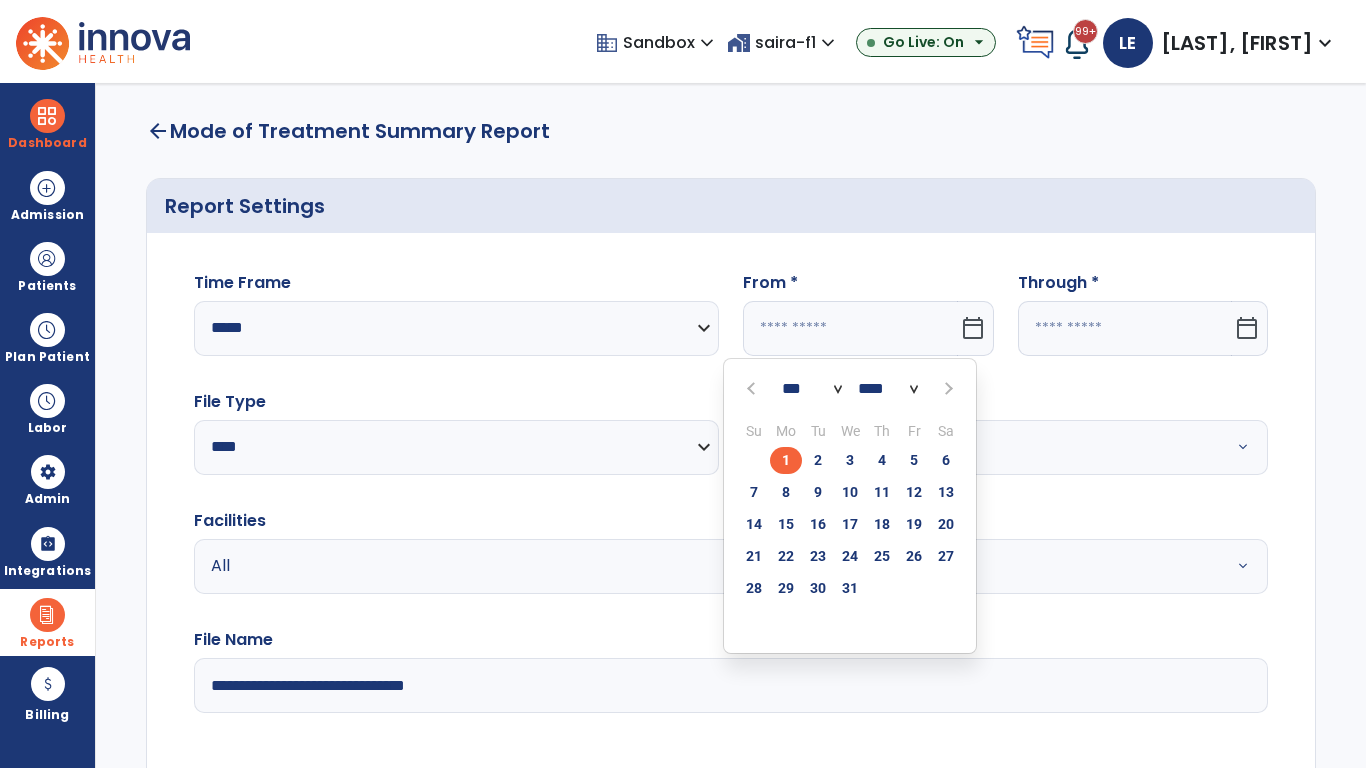 select on "**" 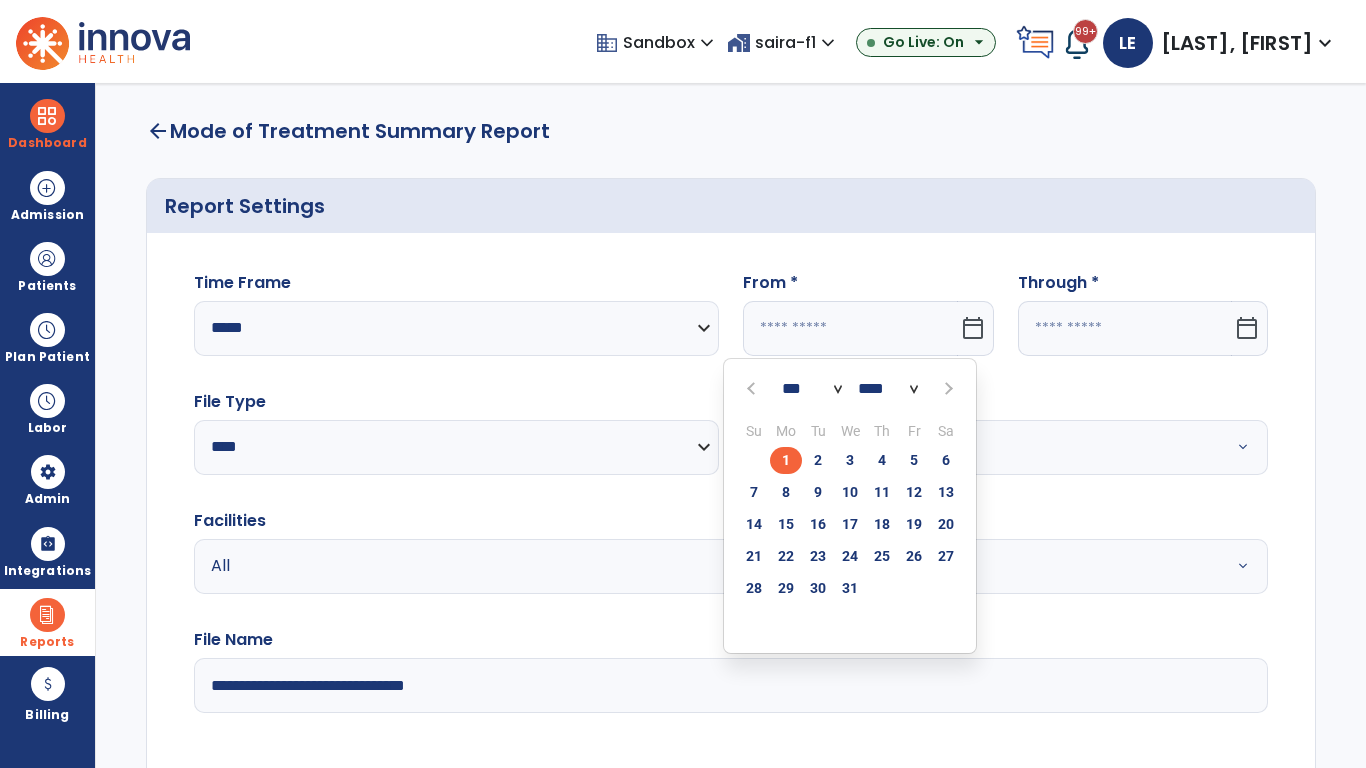 type on "**********" 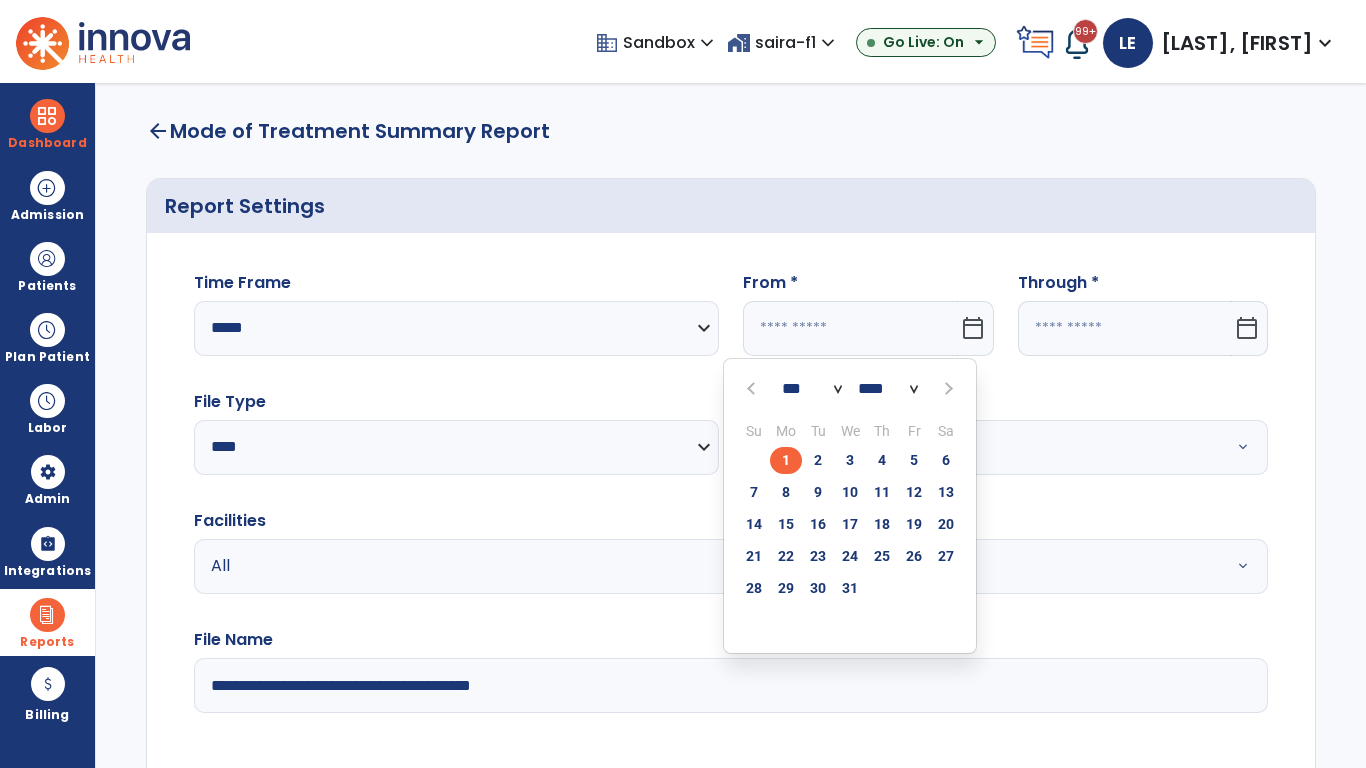 type on "*********" 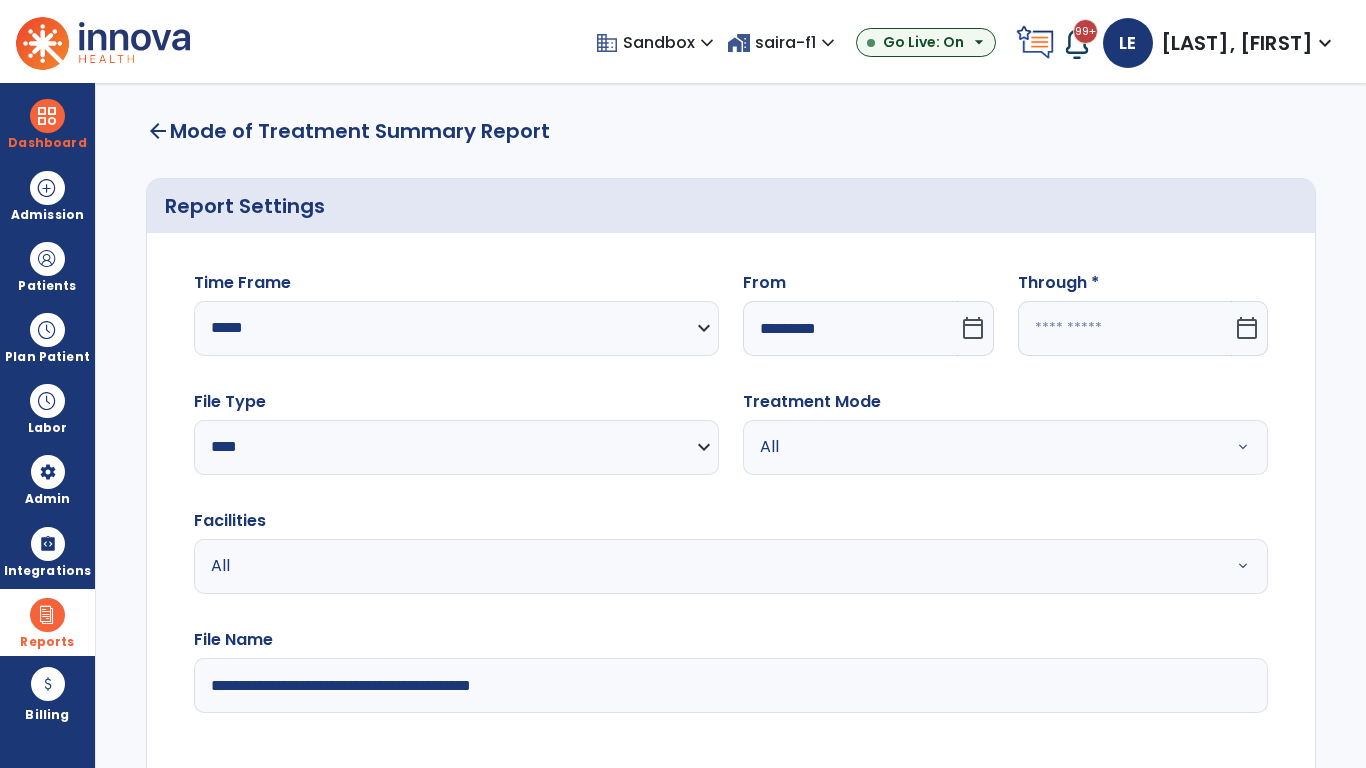 click 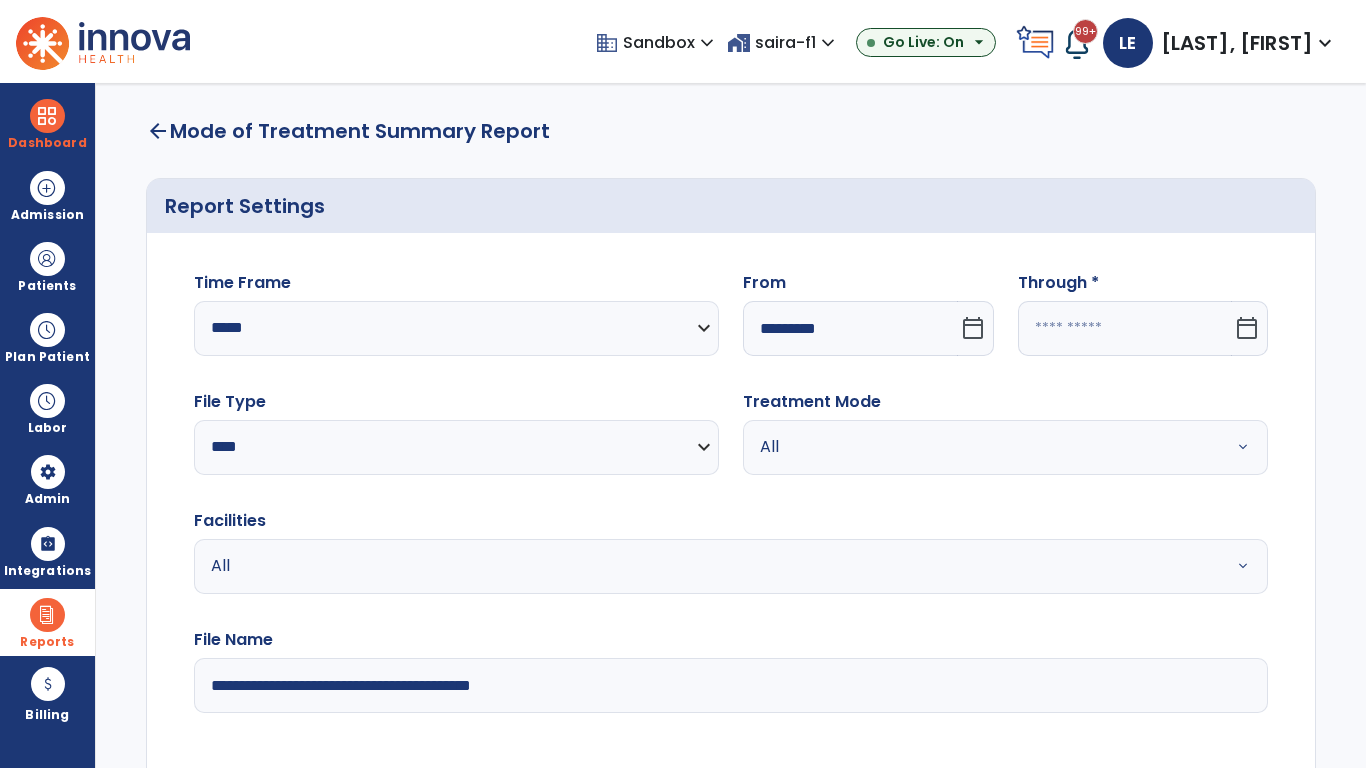 select on "*" 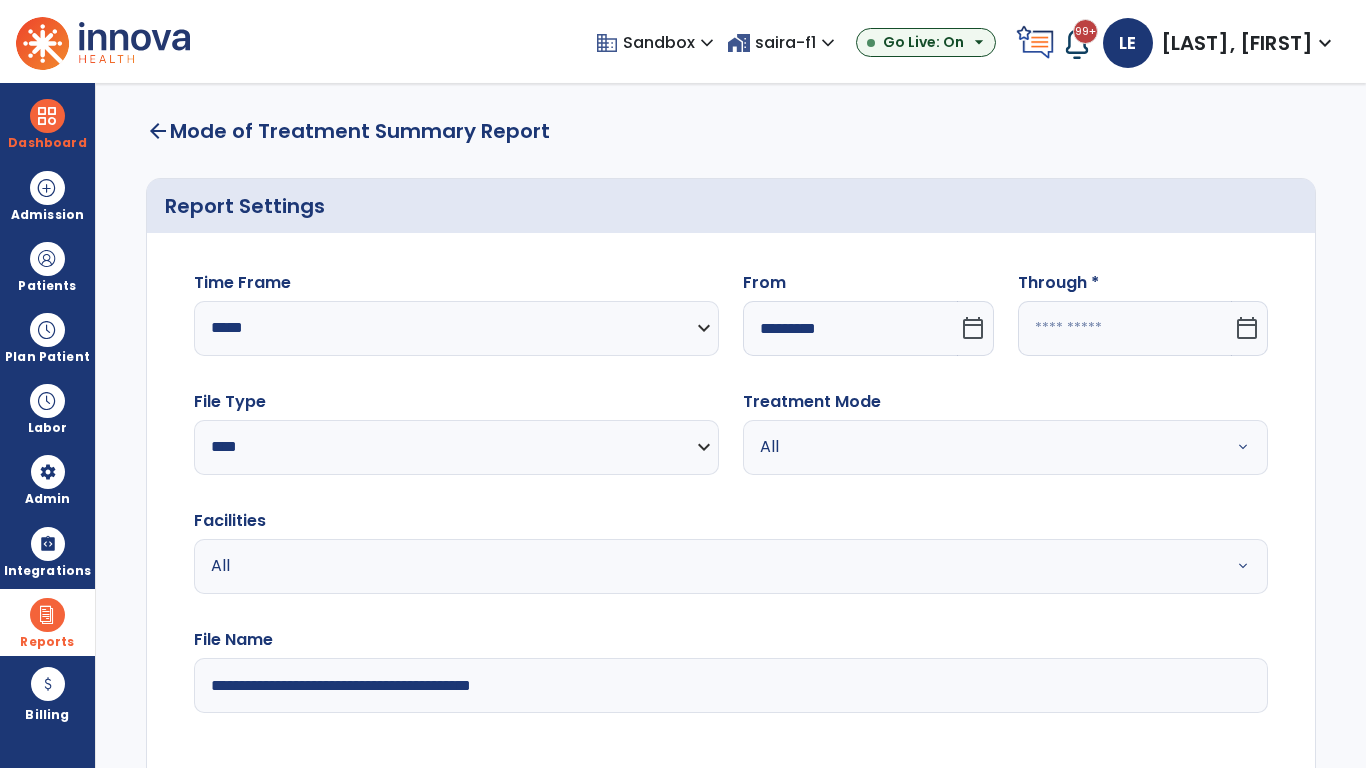 select on "****" 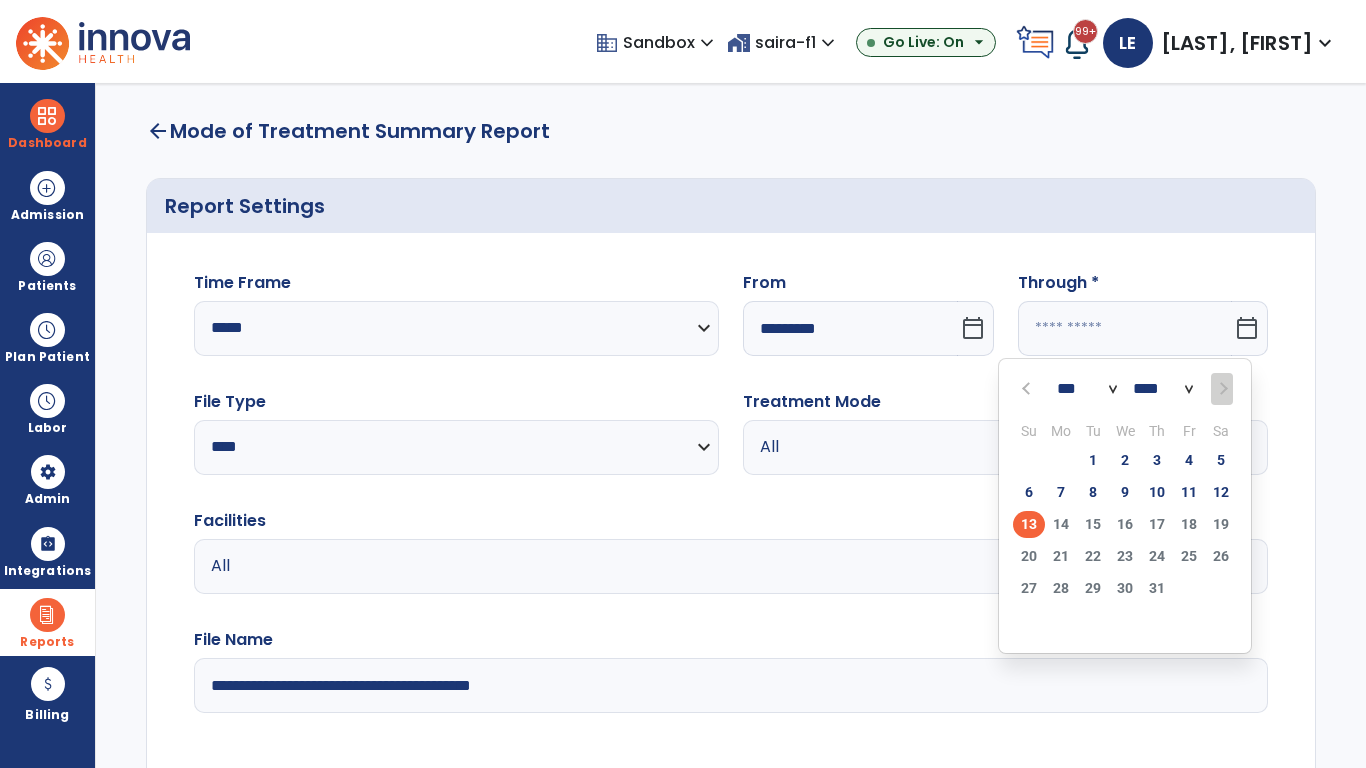 select on "*" 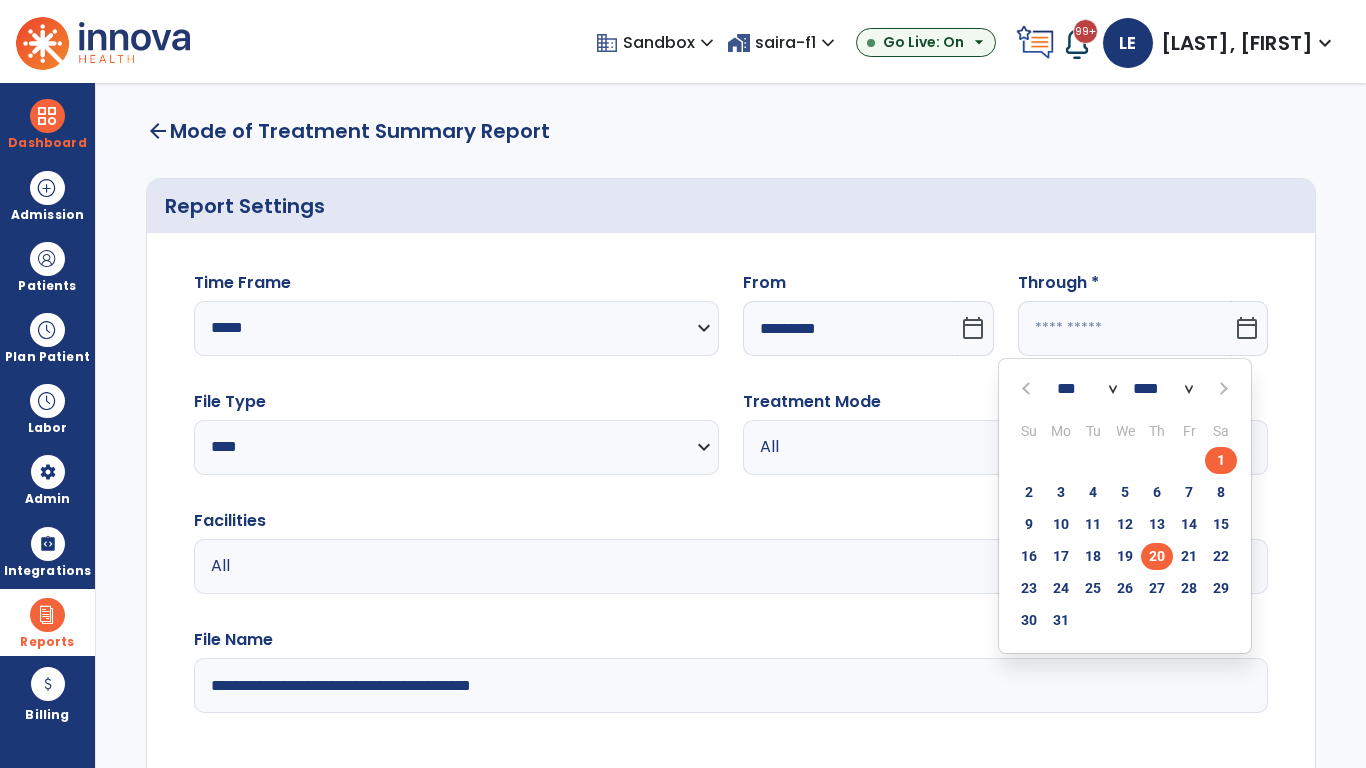 click on "20" 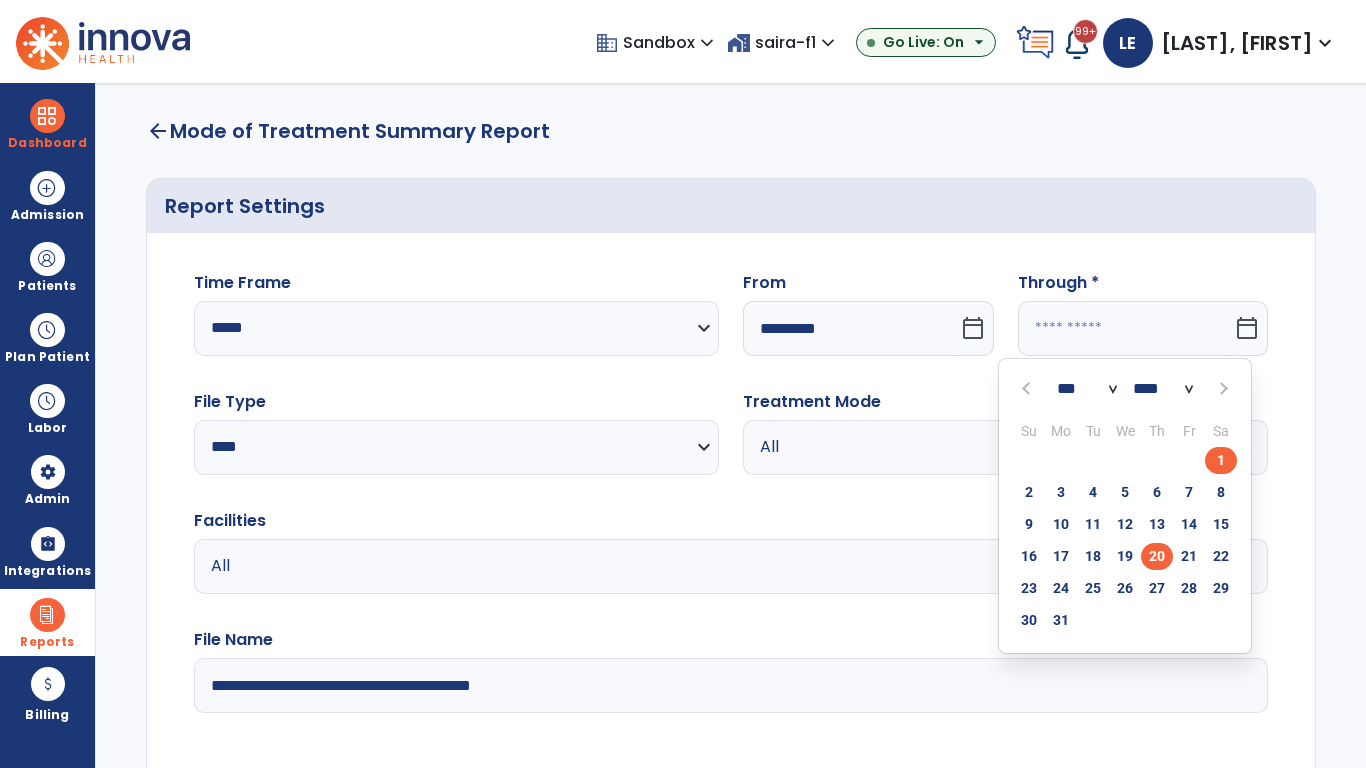 type on "**********" 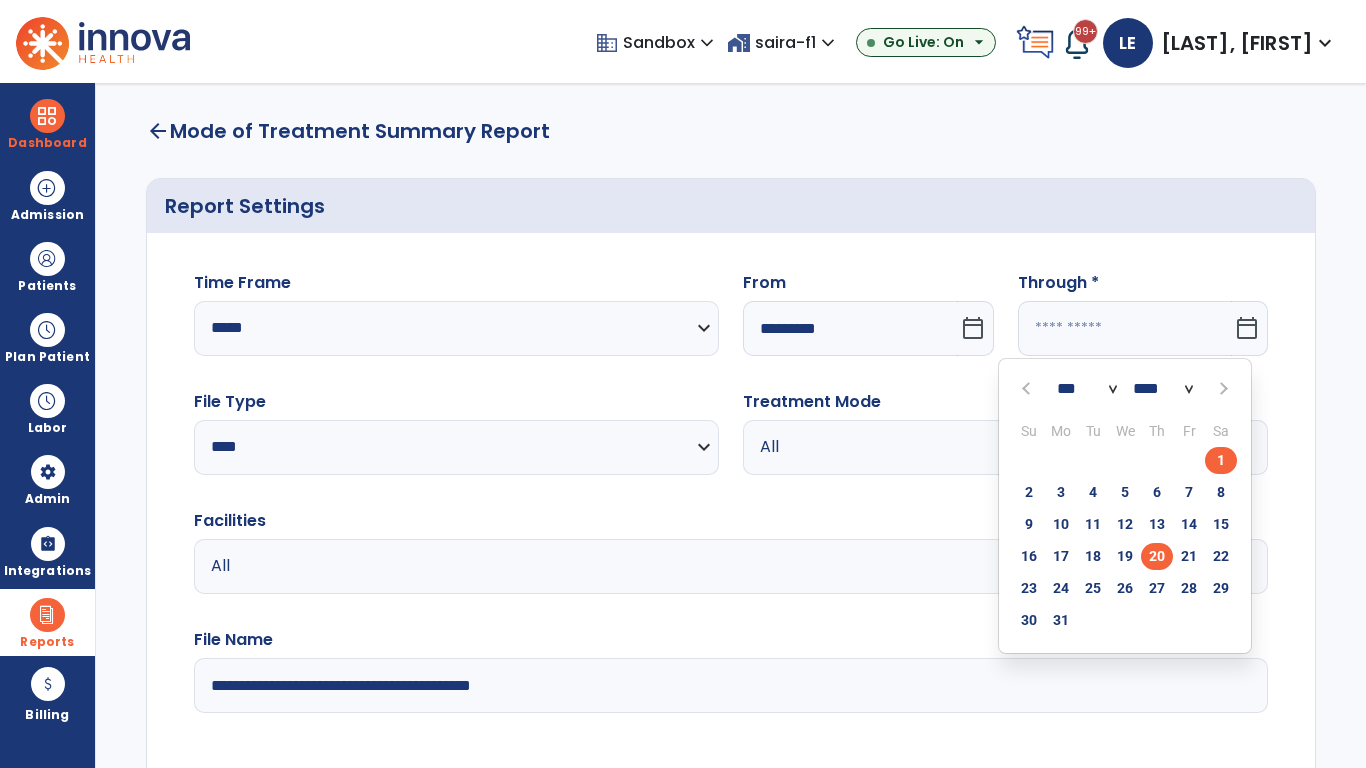 type on "*********" 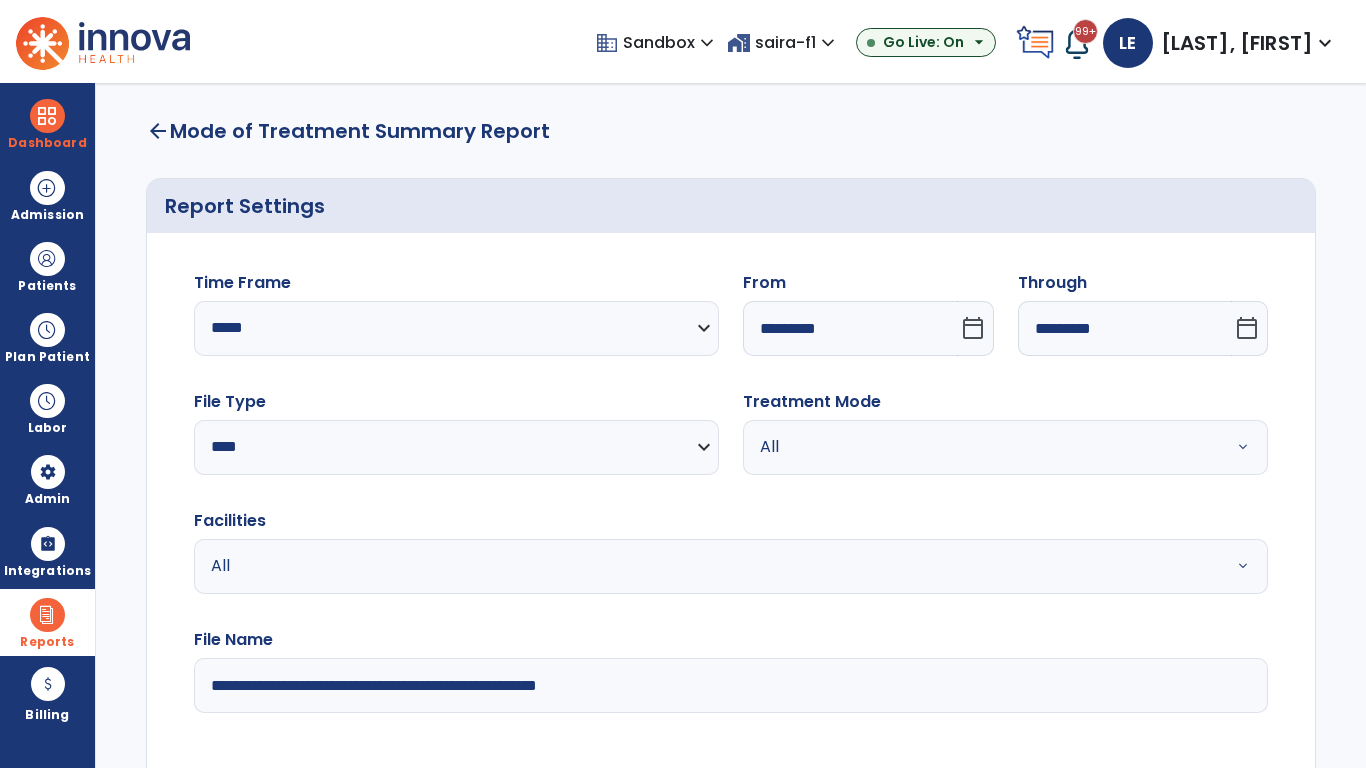 click on "All" at bounding box center [981, 447] 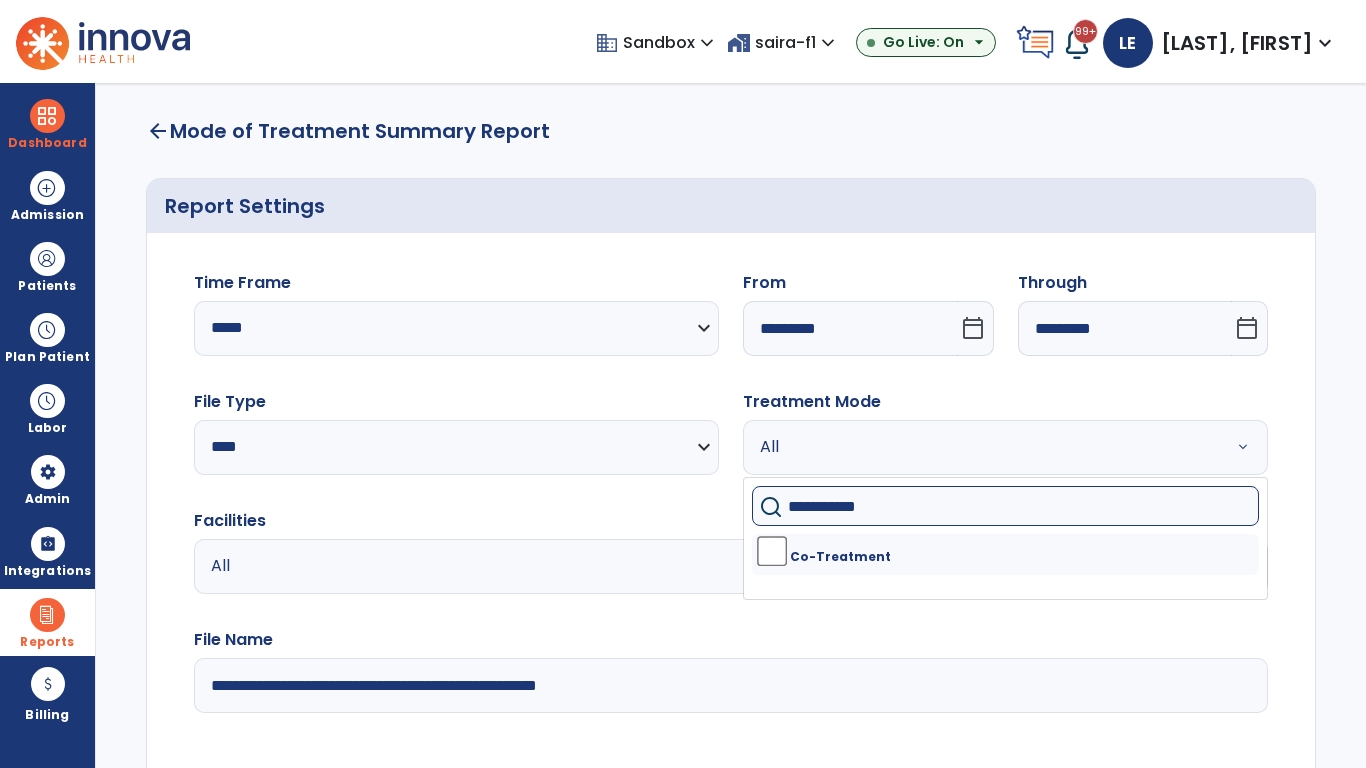 type on "**********" 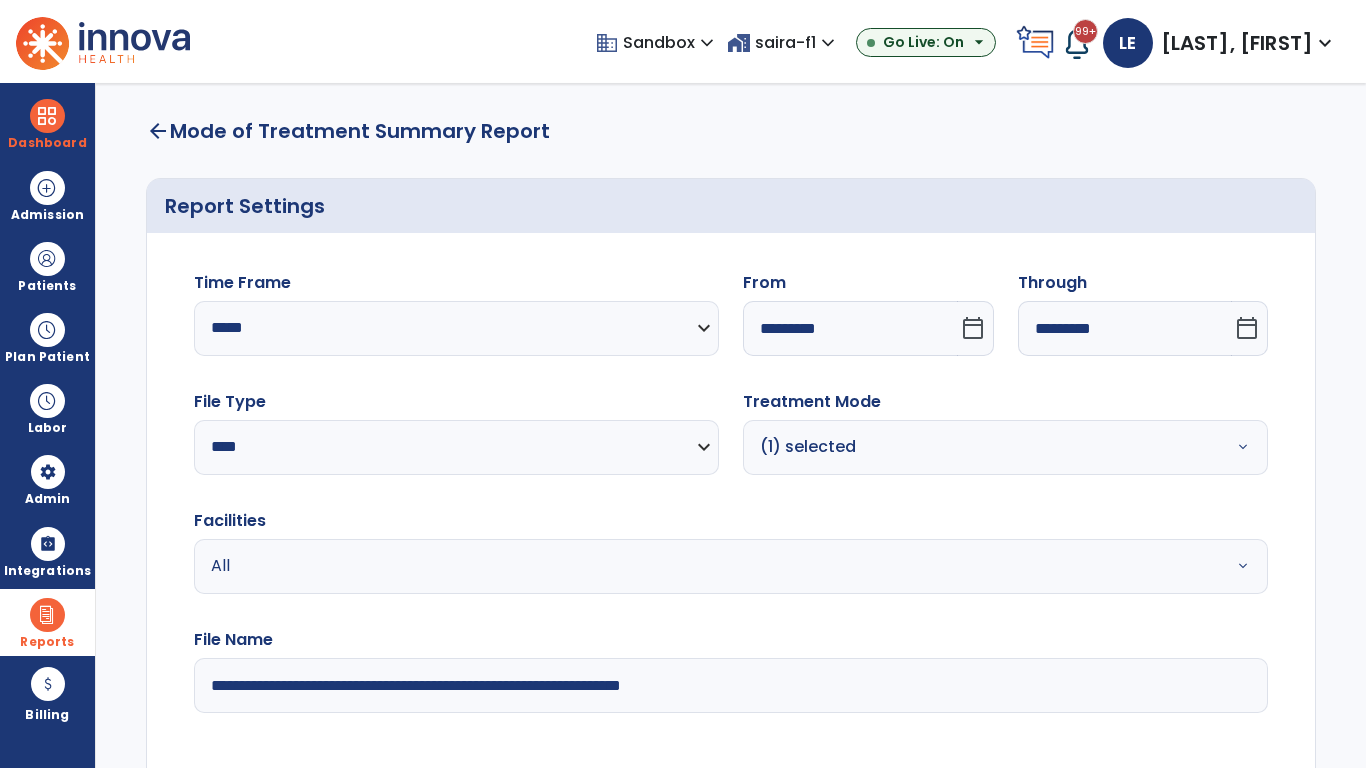 type on "**********" 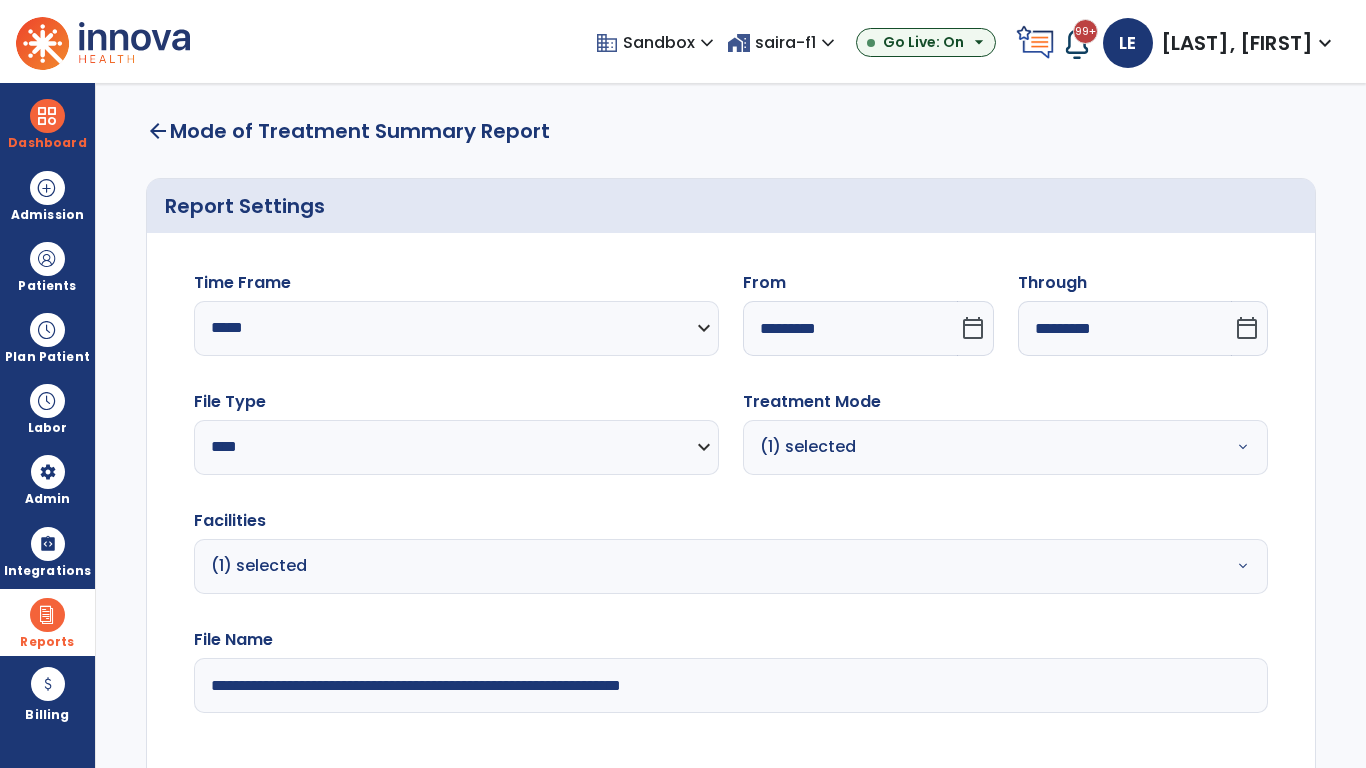 click on "Generate Report" 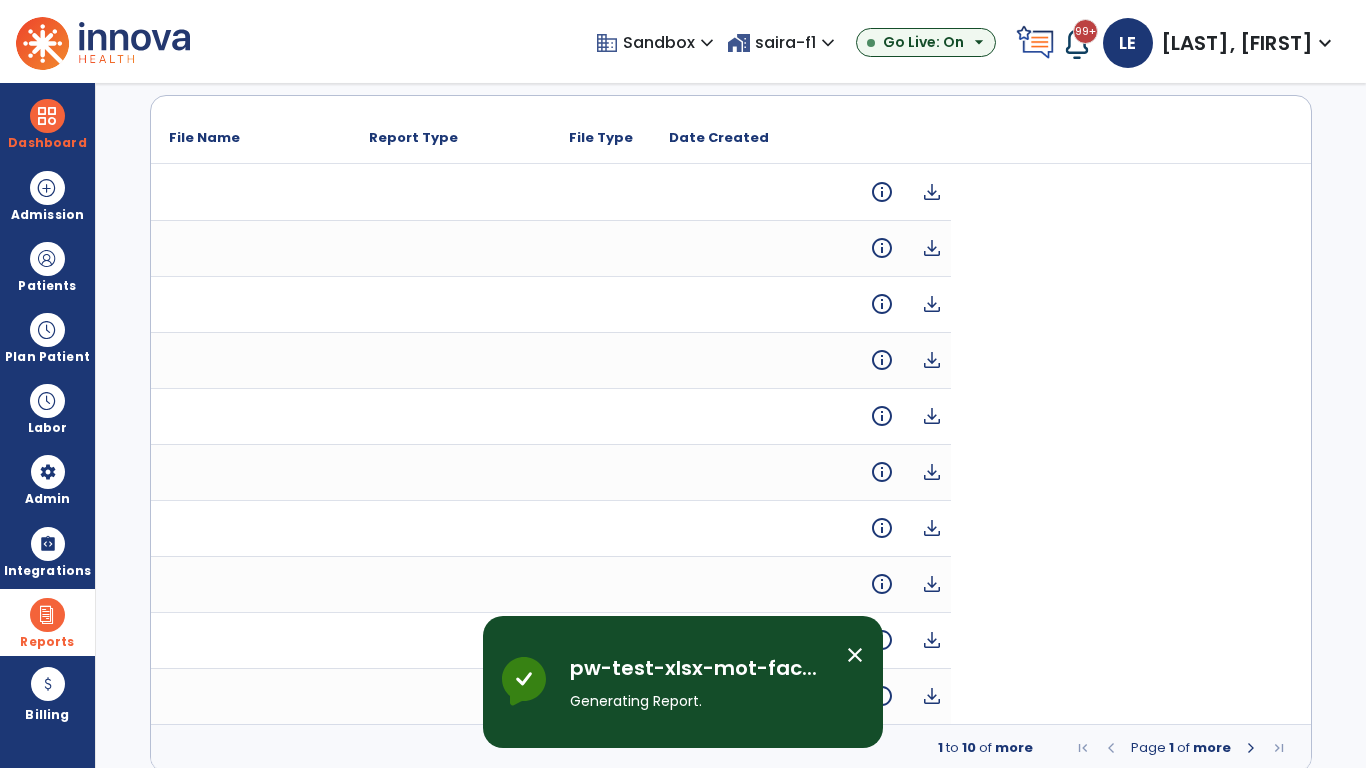 scroll, scrollTop: 0, scrollLeft: 0, axis: both 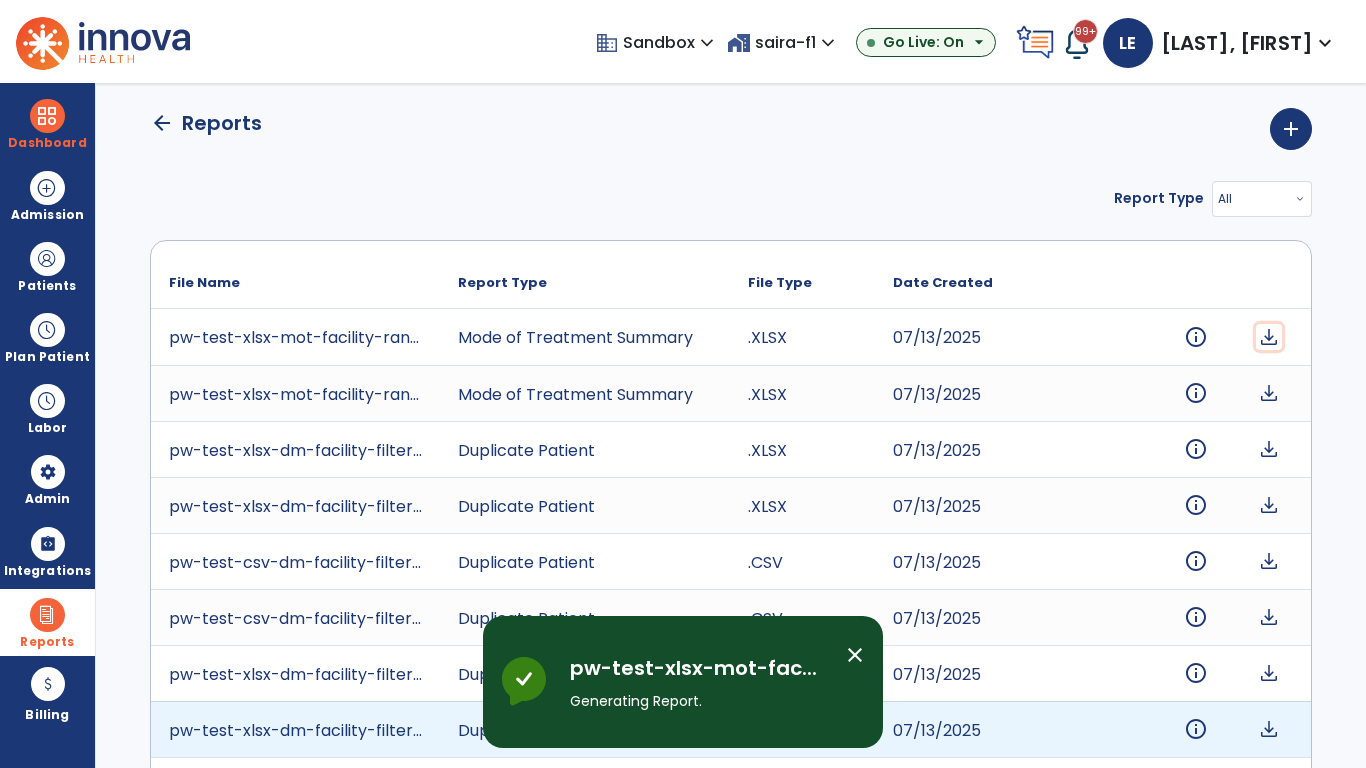 click on "download" 